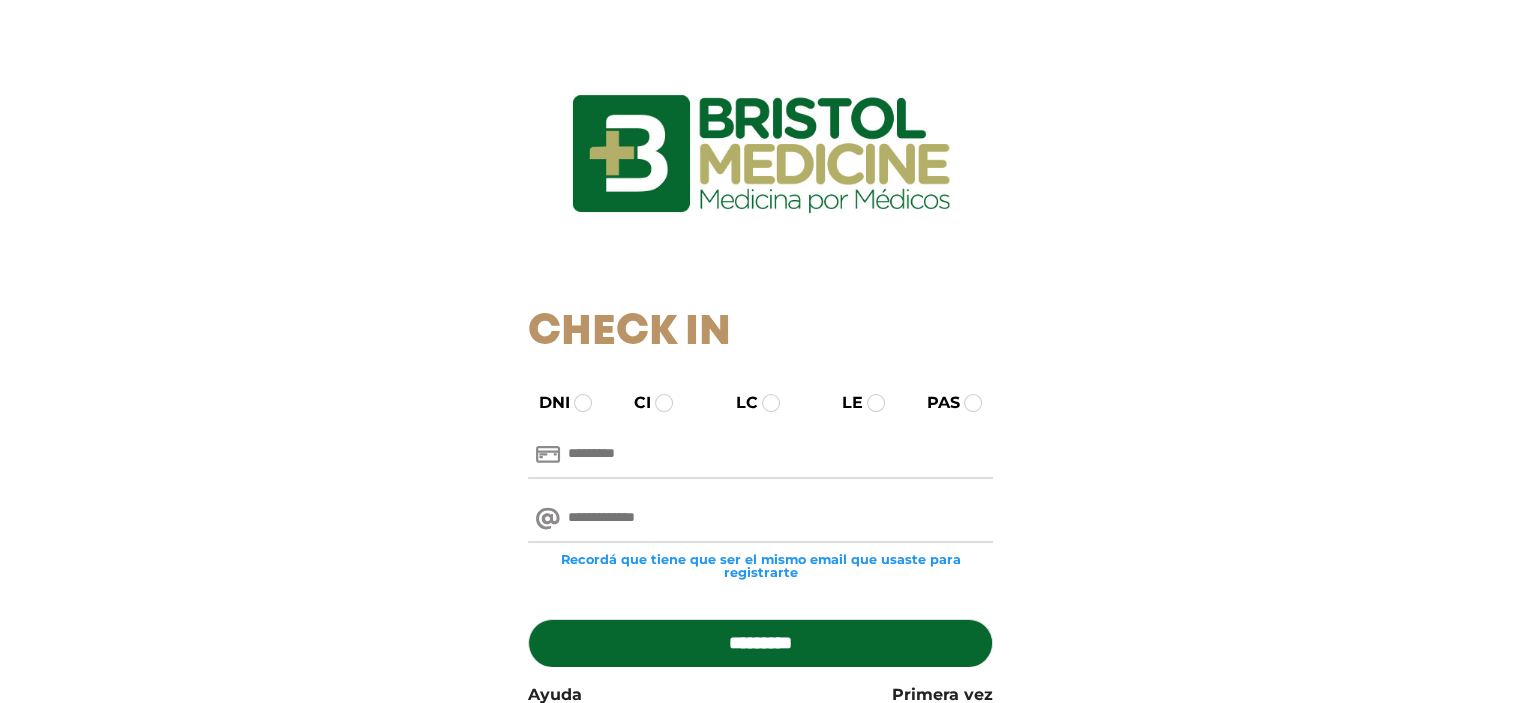 scroll, scrollTop: 167, scrollLeft: 0, axis: vertical 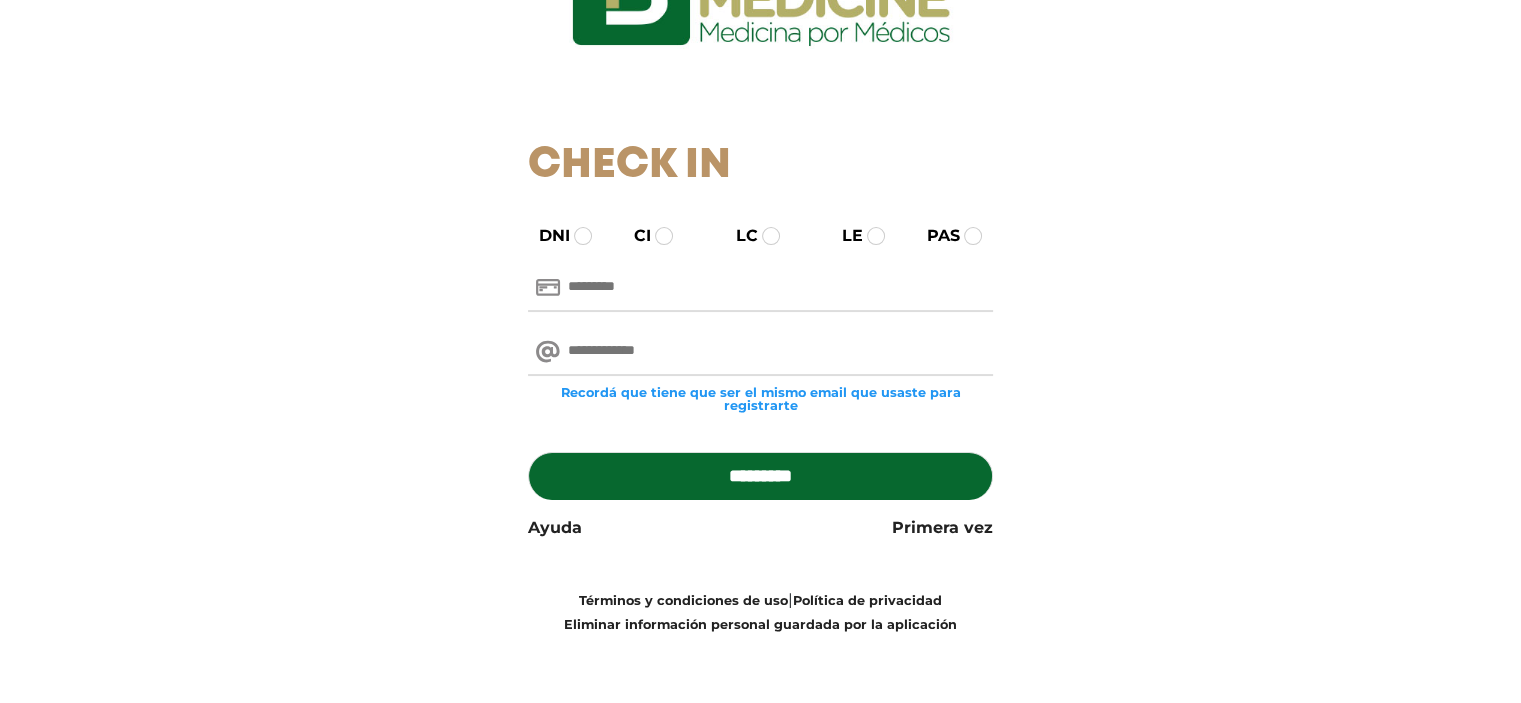 click at bounding box center (760, 288) 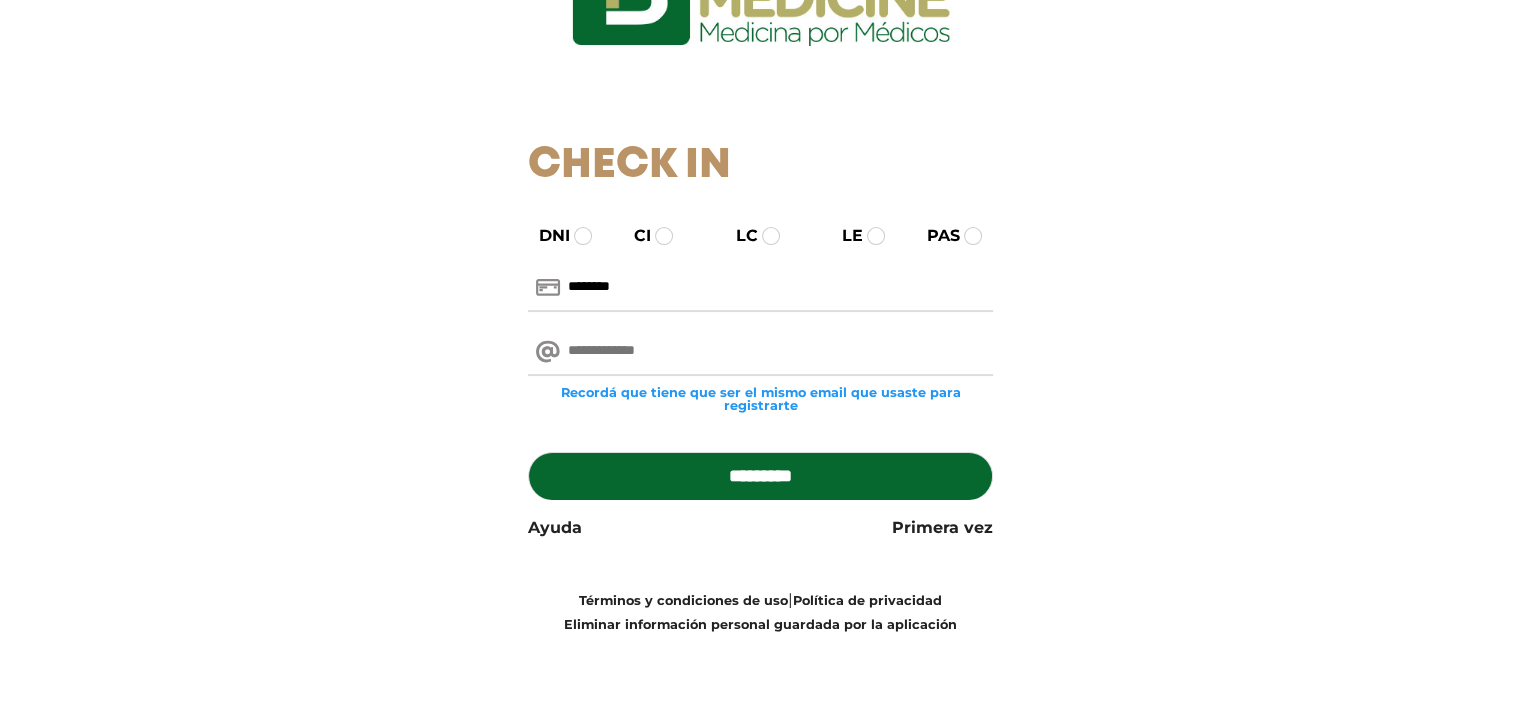 click at bounding box center [760, 352] 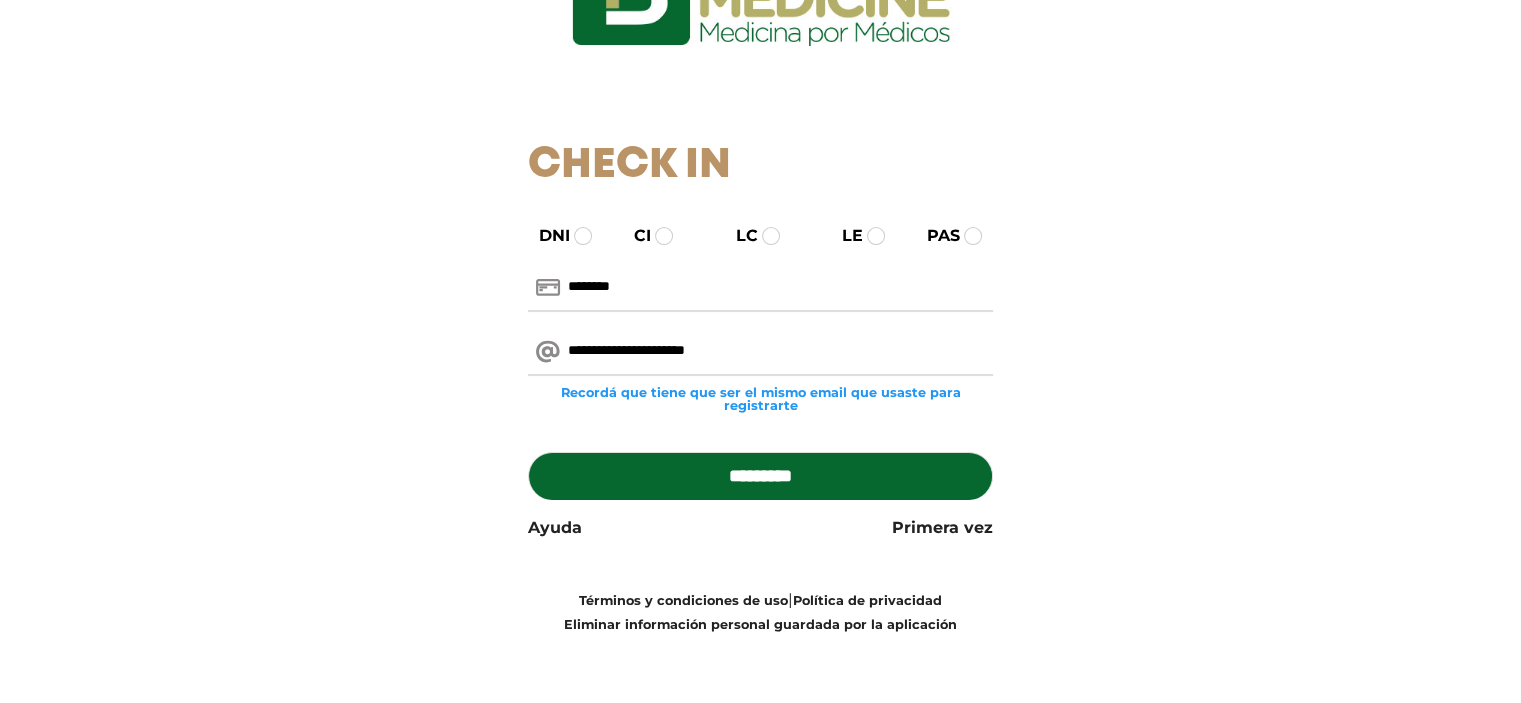 type on "**********" 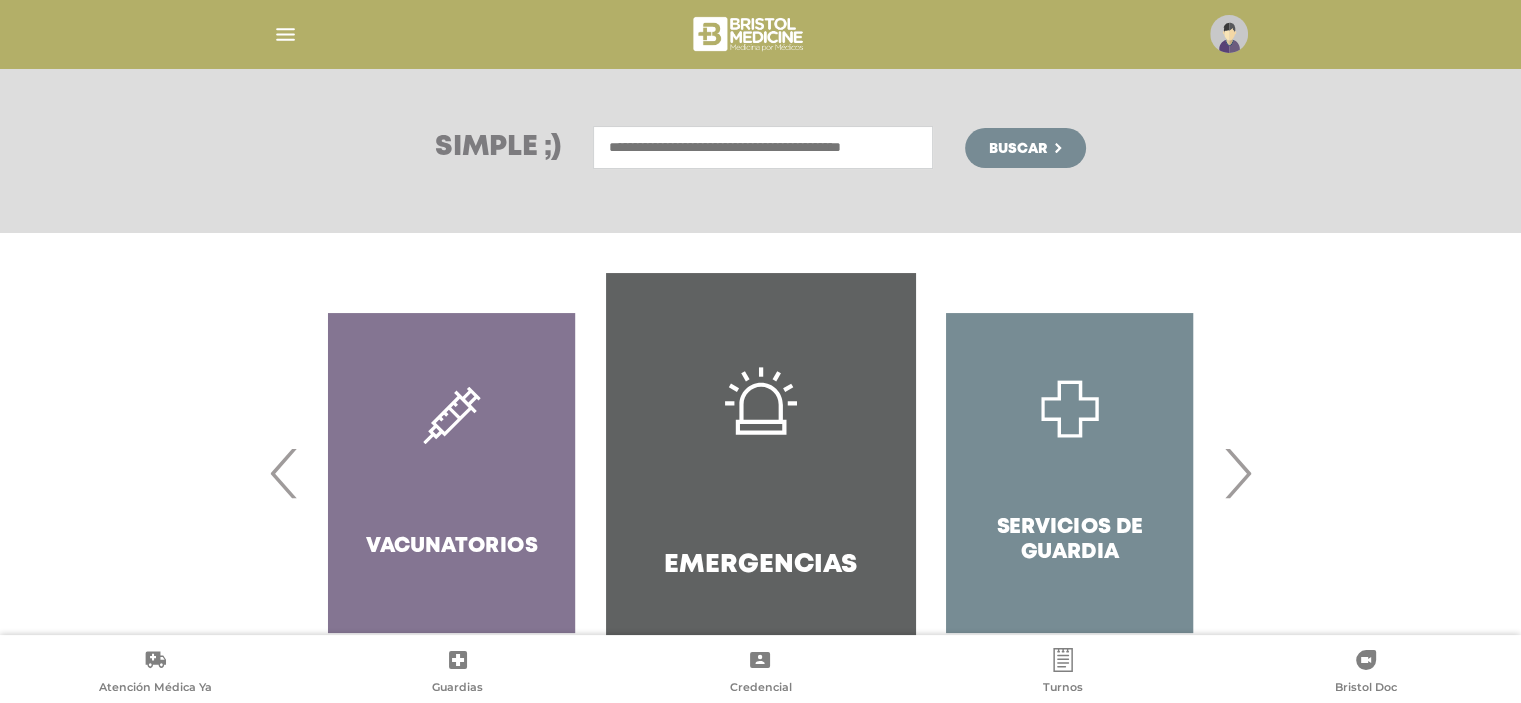 scroll, scrollTop: 323, scrollLeft: 0, axis: vertical 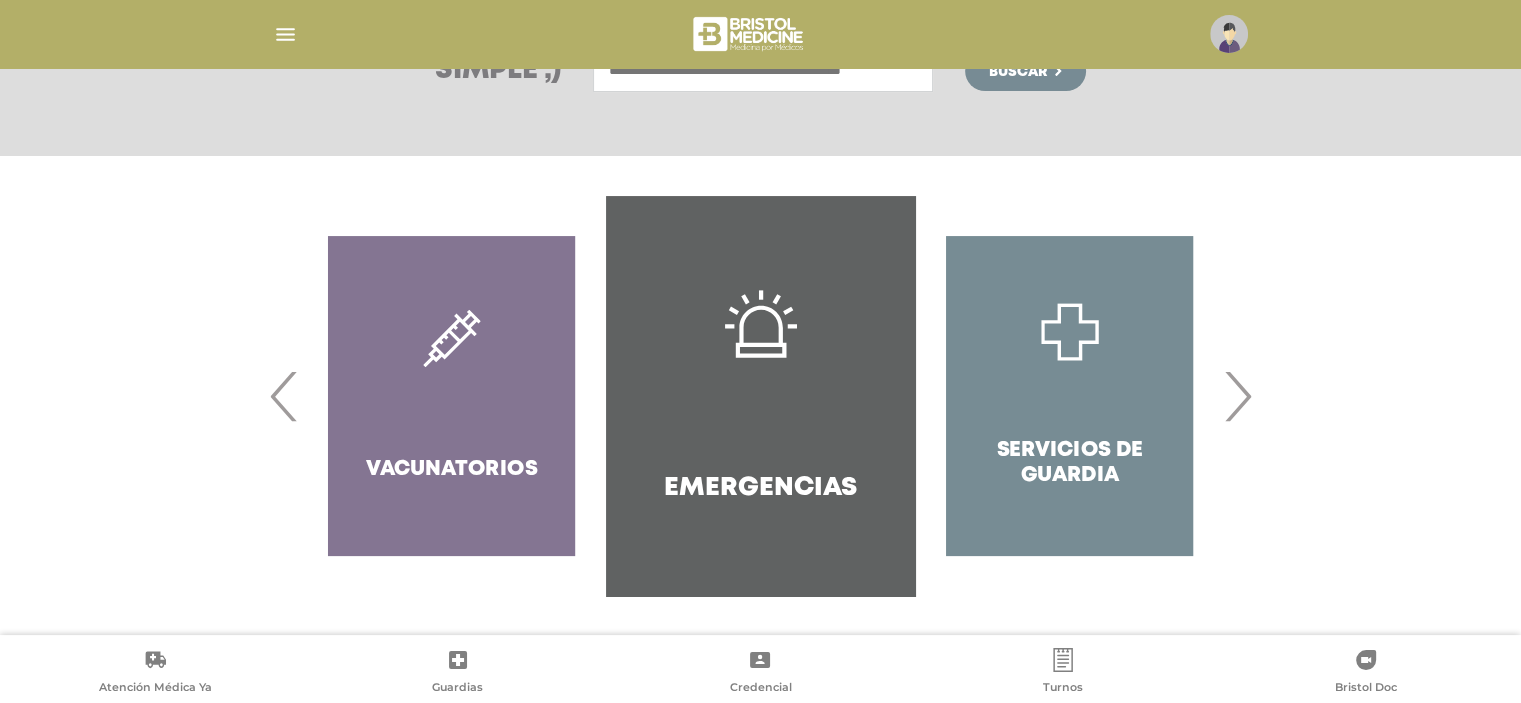 click on "›" at bounding box center (1237, 396) 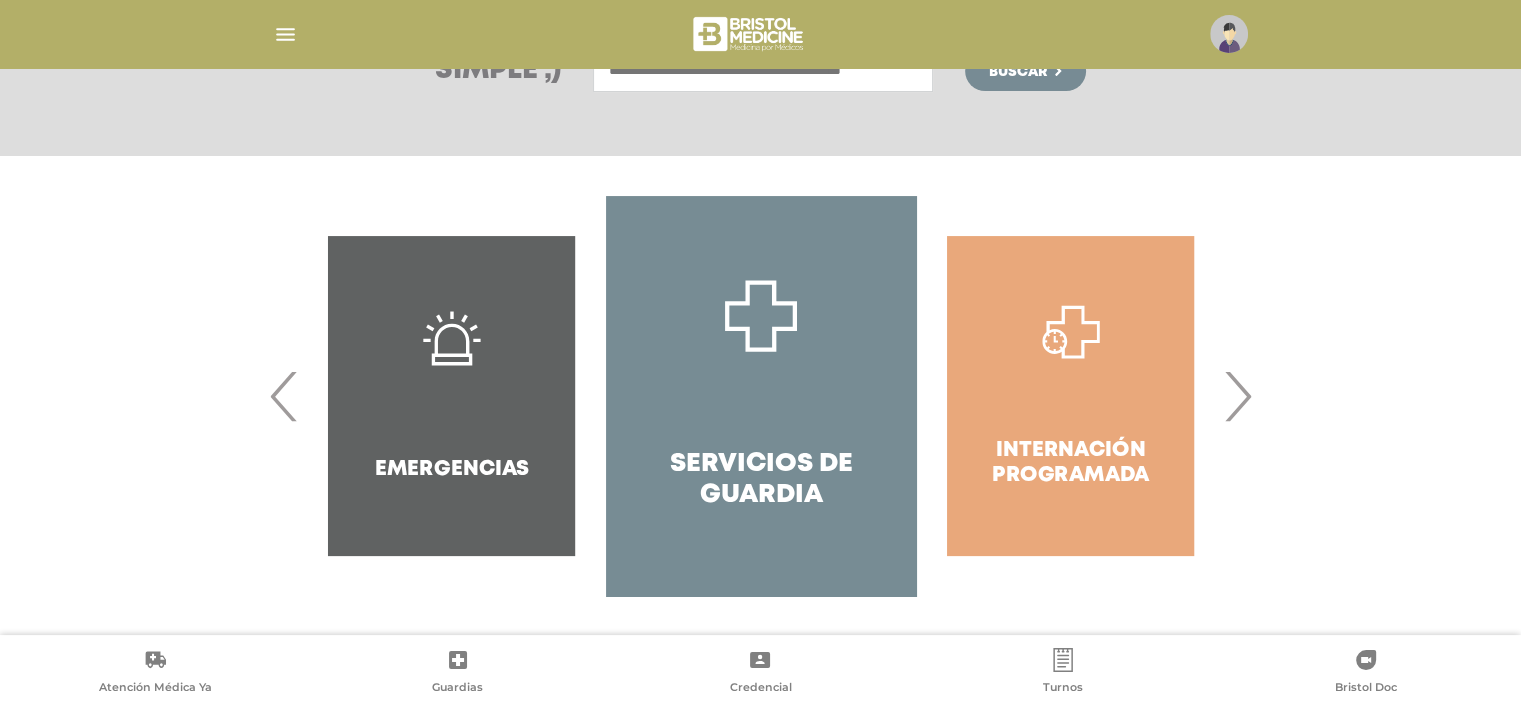 click on "›" at bounding box center (1237, 396) 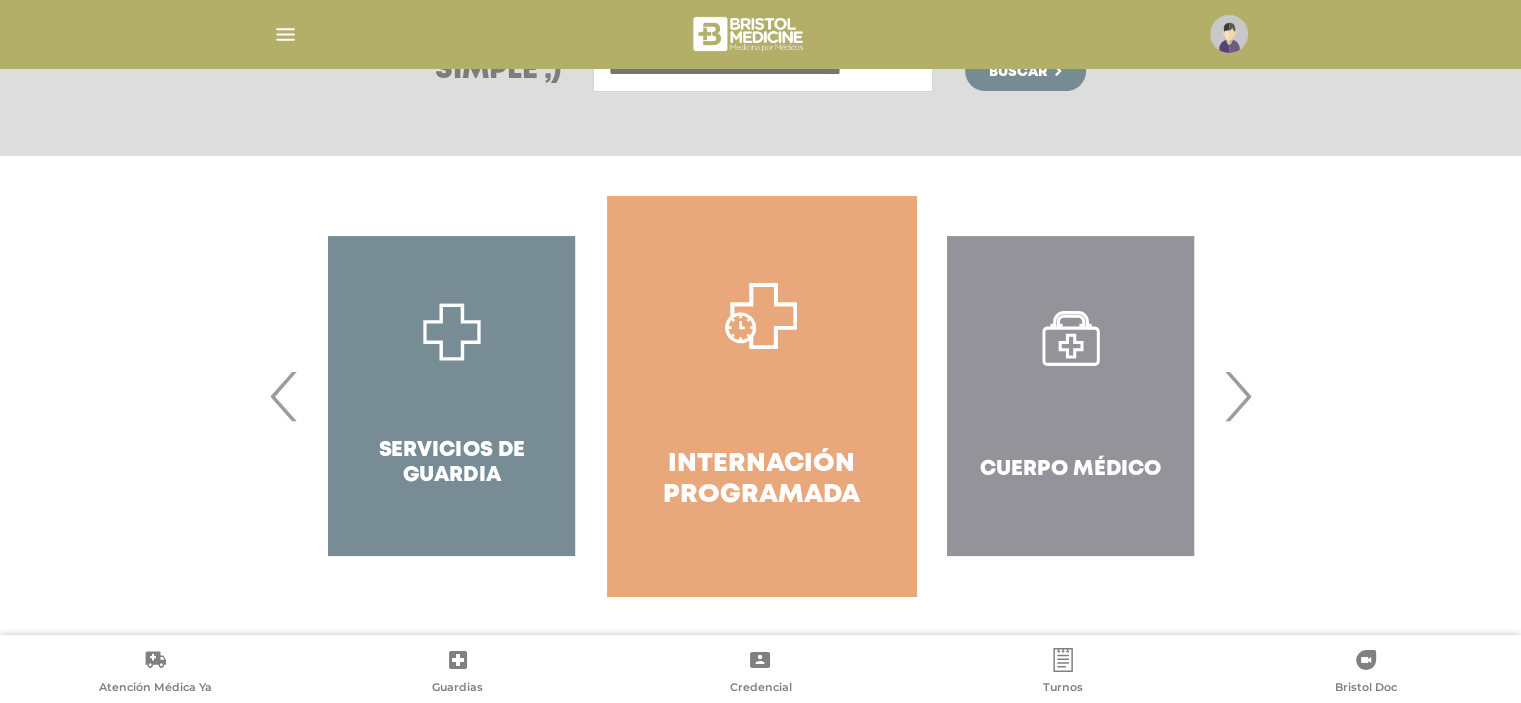 click on "›" at bounding box center [1237, 396] 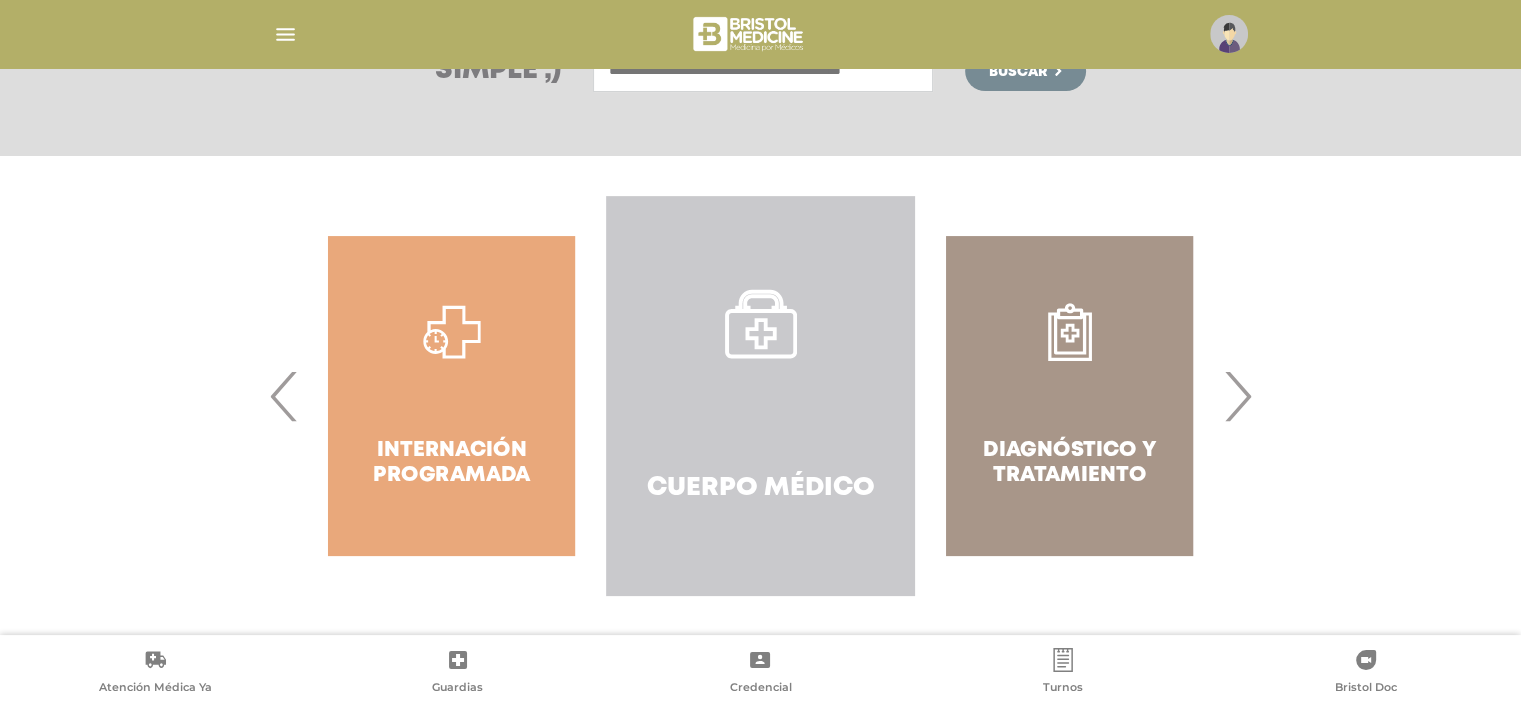 click at bounding box center [761, 324] 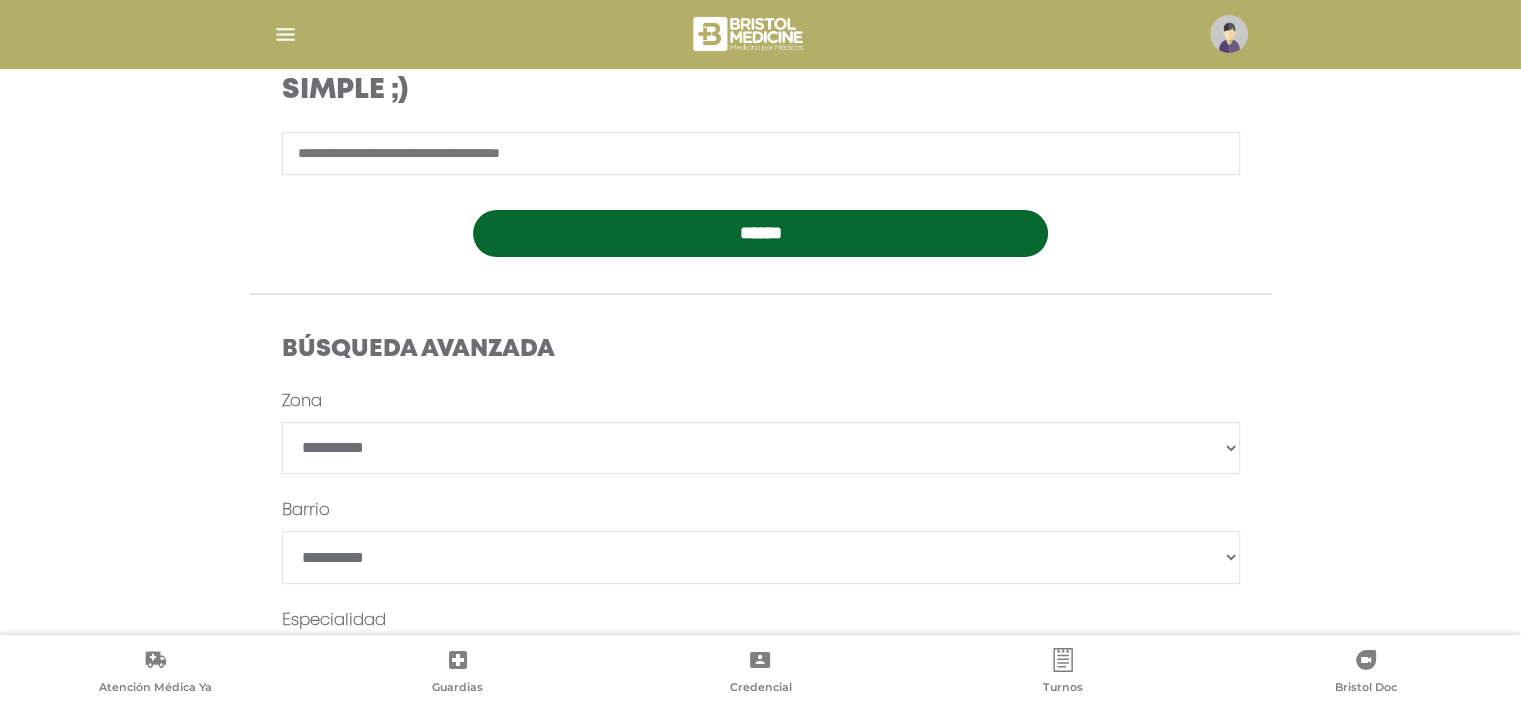 click at bounding box center (761, 153) 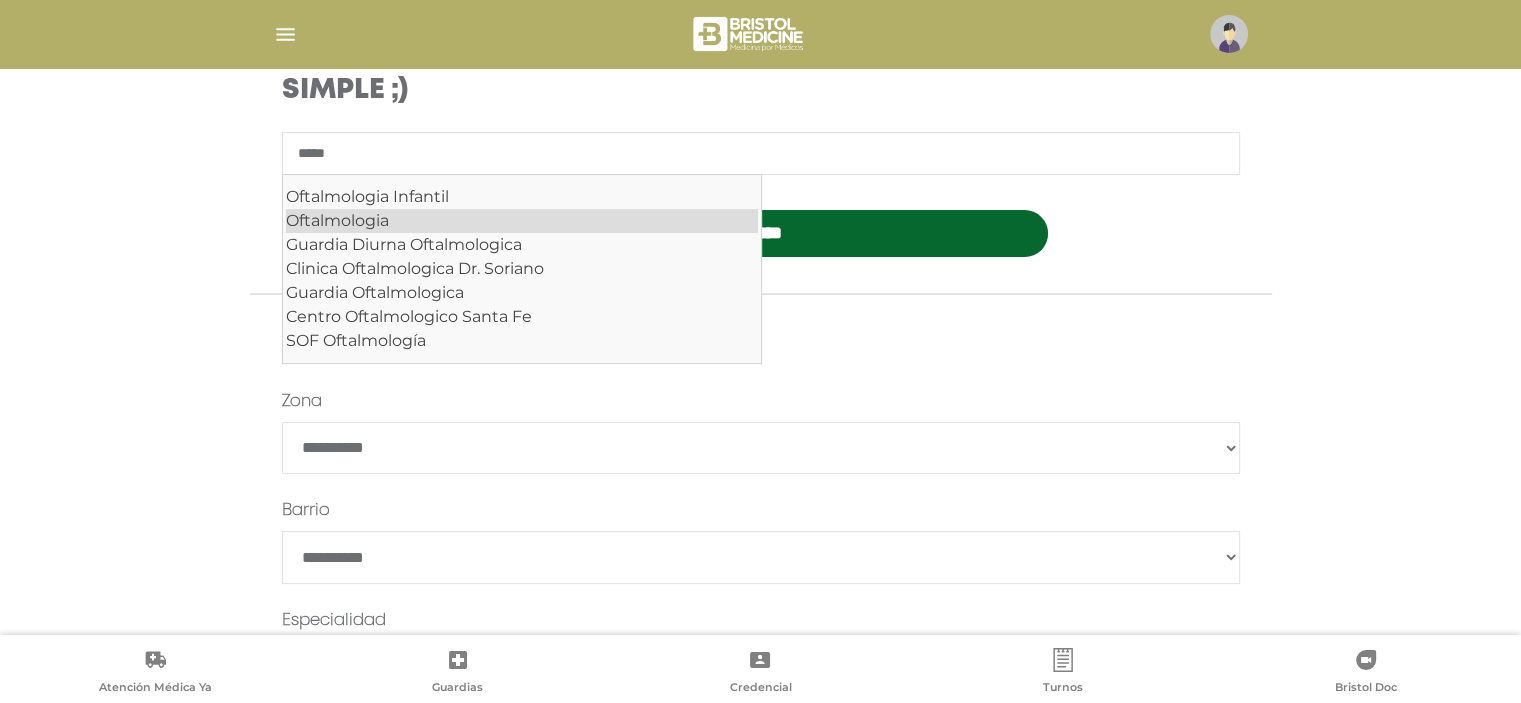 click on "Oftalmologia" at bounding box center (522, 221) 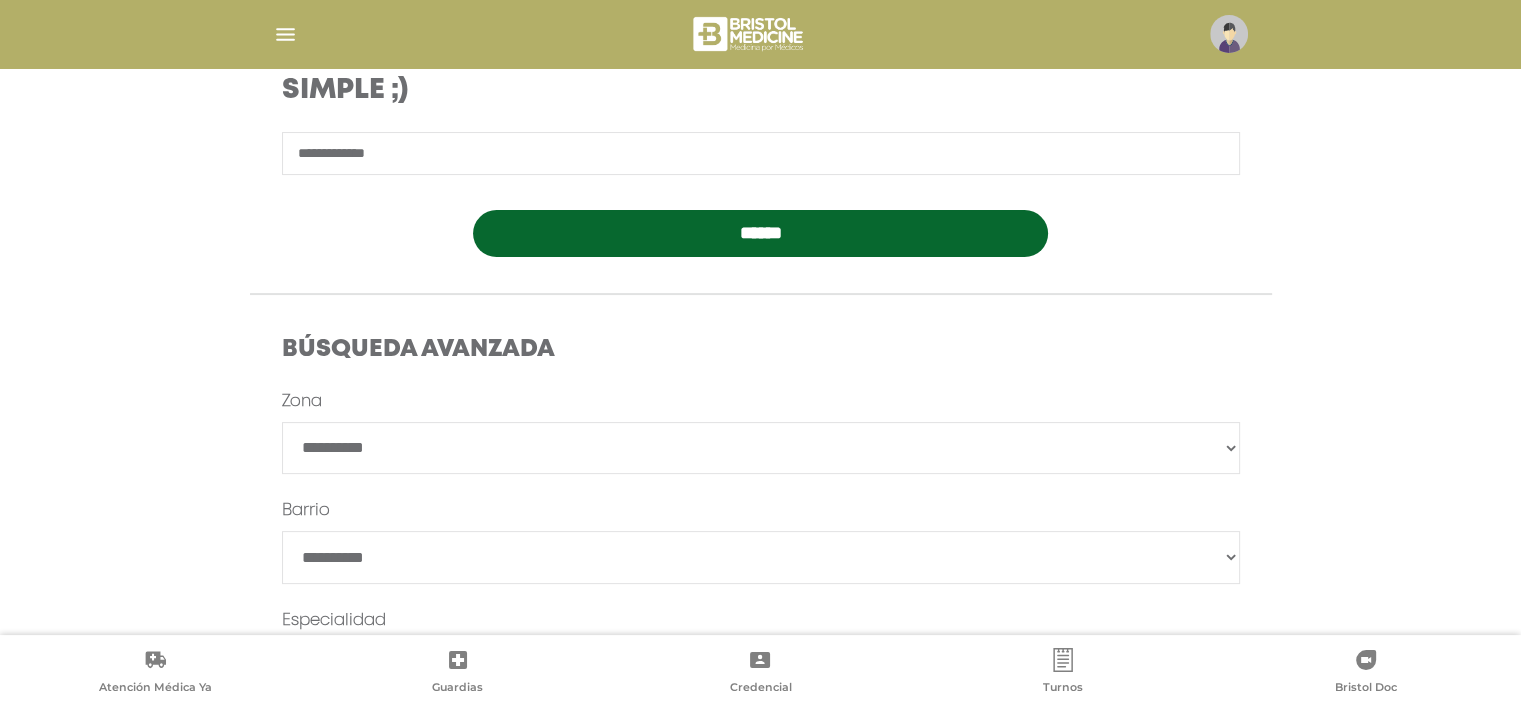 scroll, scrollTop: 546, scrollLeft: 0, axis: vertical 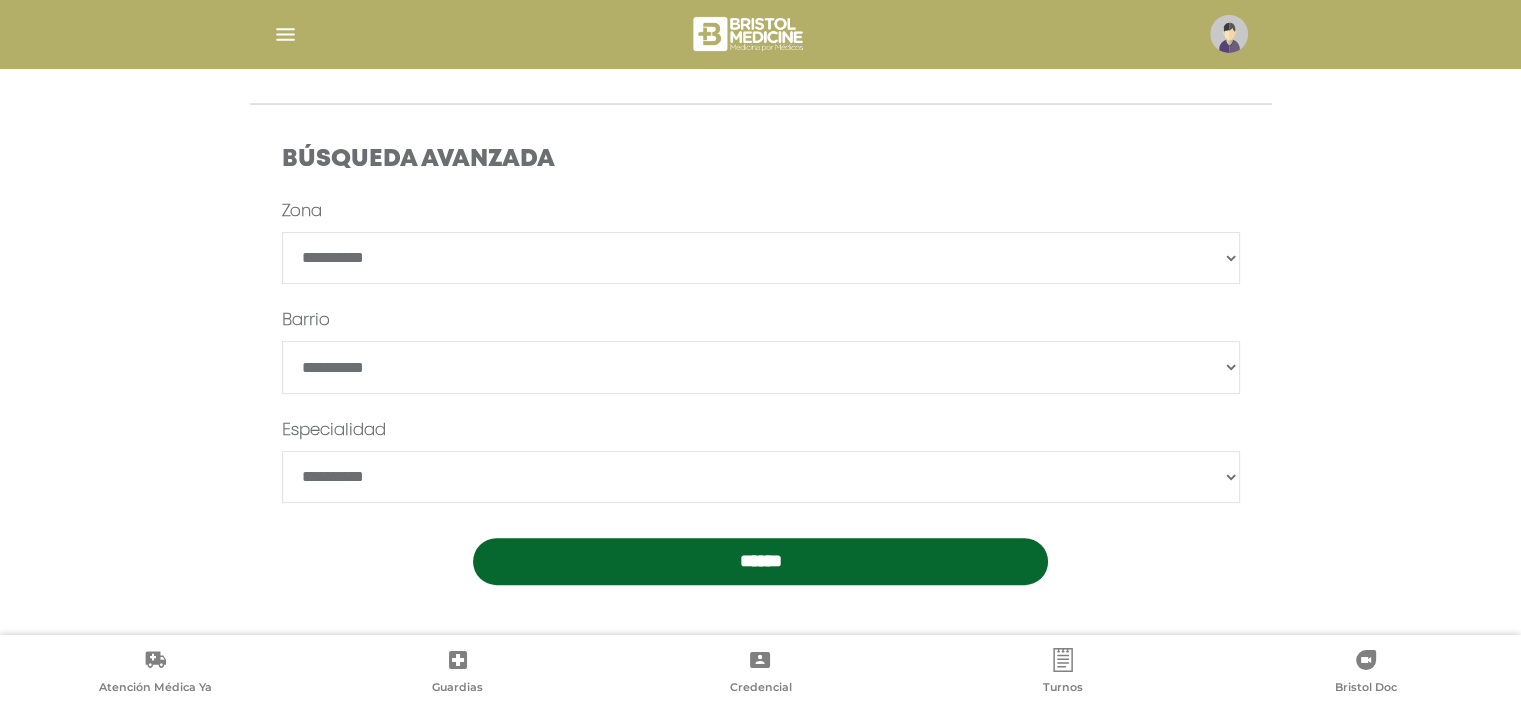 type on "**********" 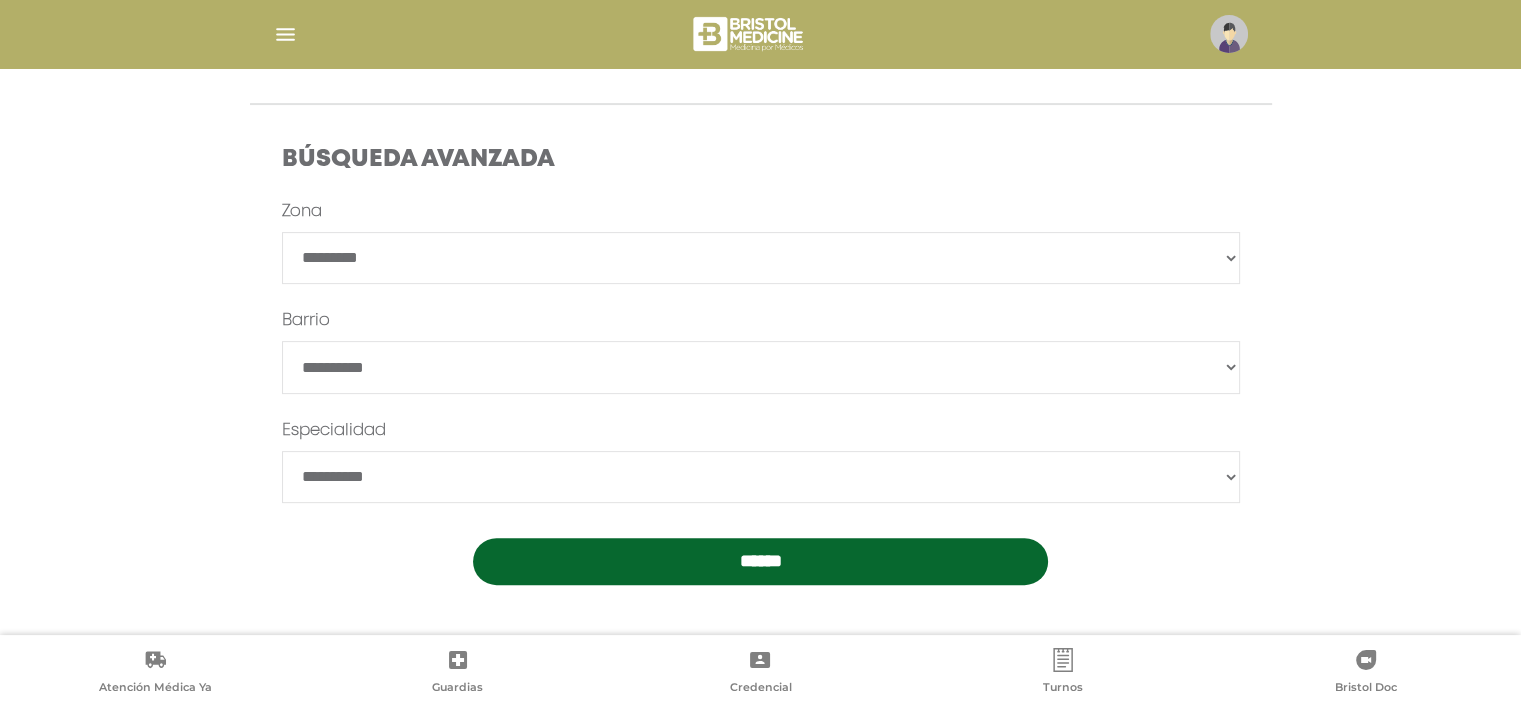 click on "**********" at bounding box center [761, 258] 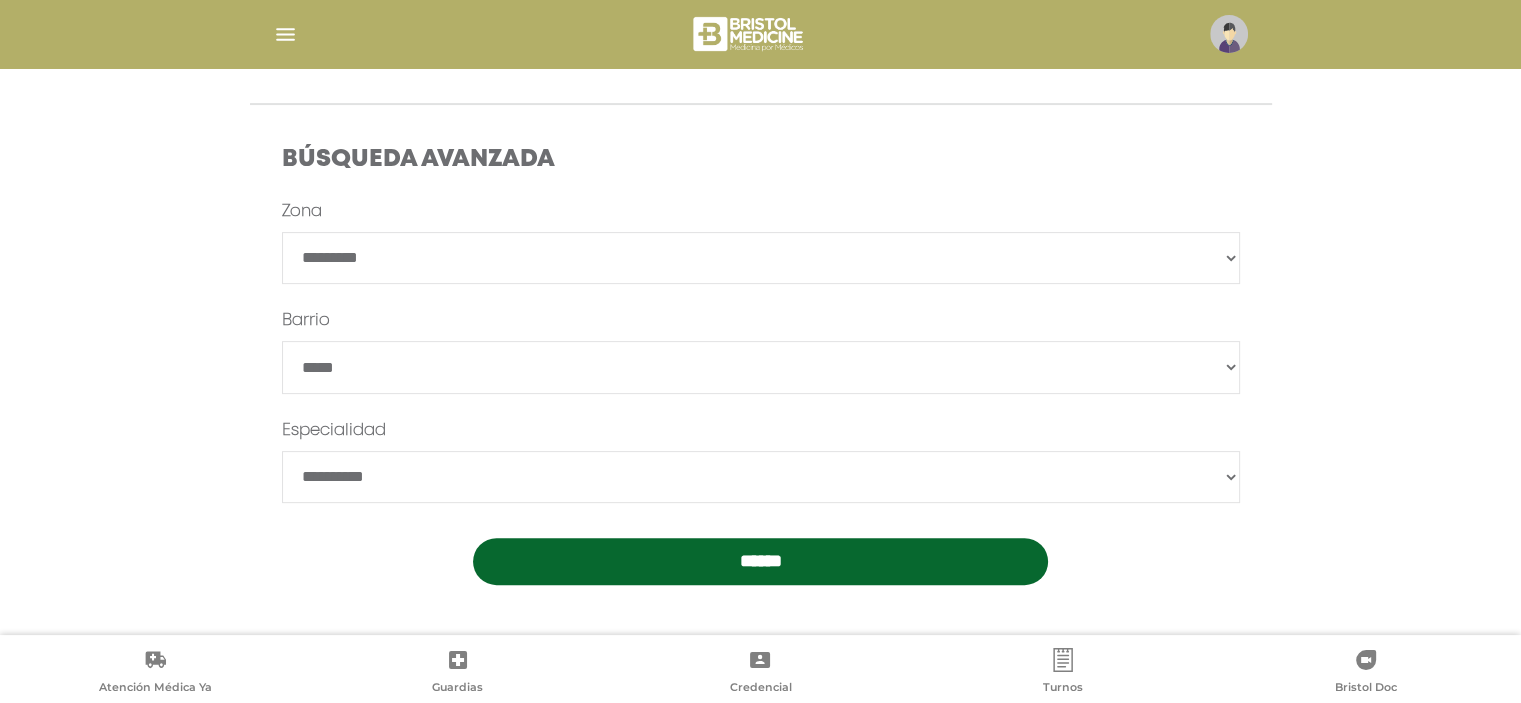 click on "**********" at bounding box center [761, 477] 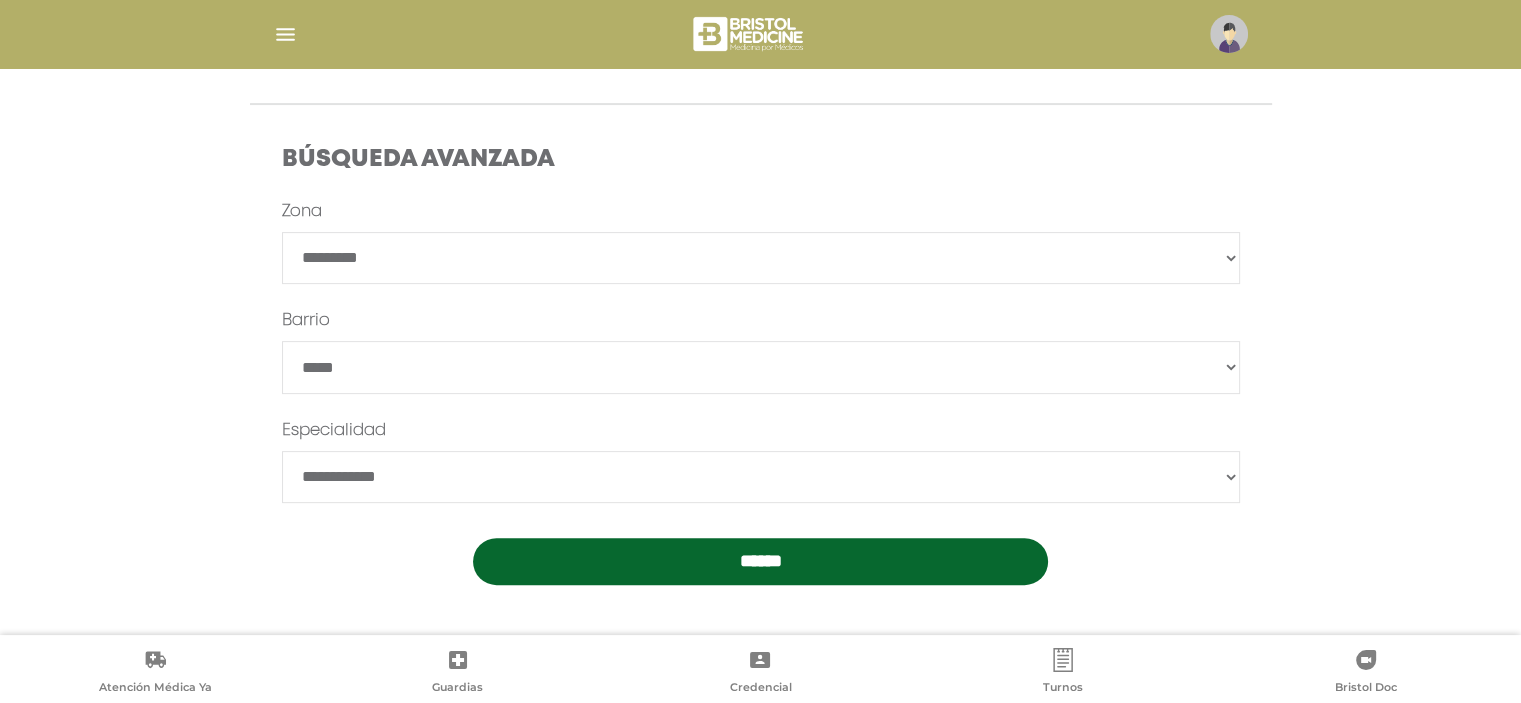 click on "**********" at bounding box center (761, 477) 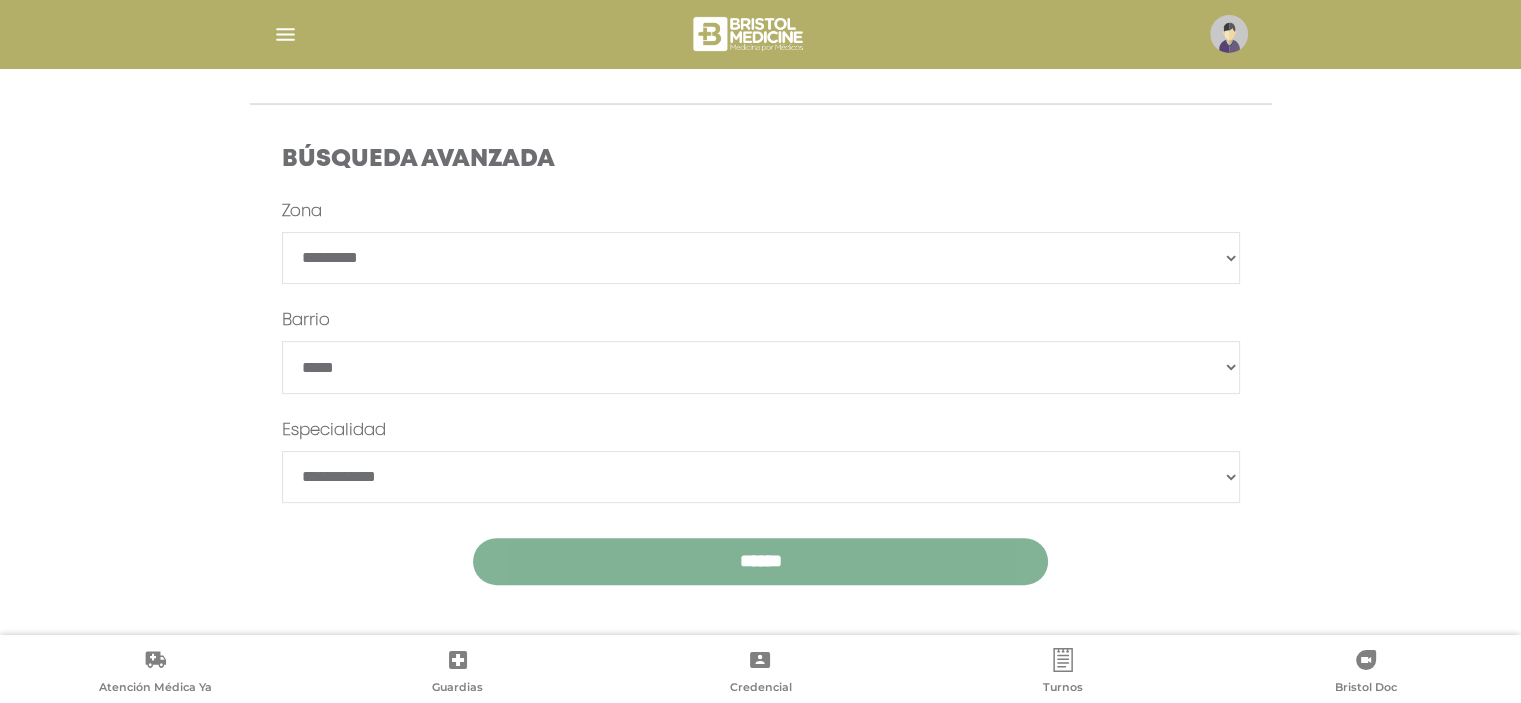 click on "******" at bounding box center (760, 561) 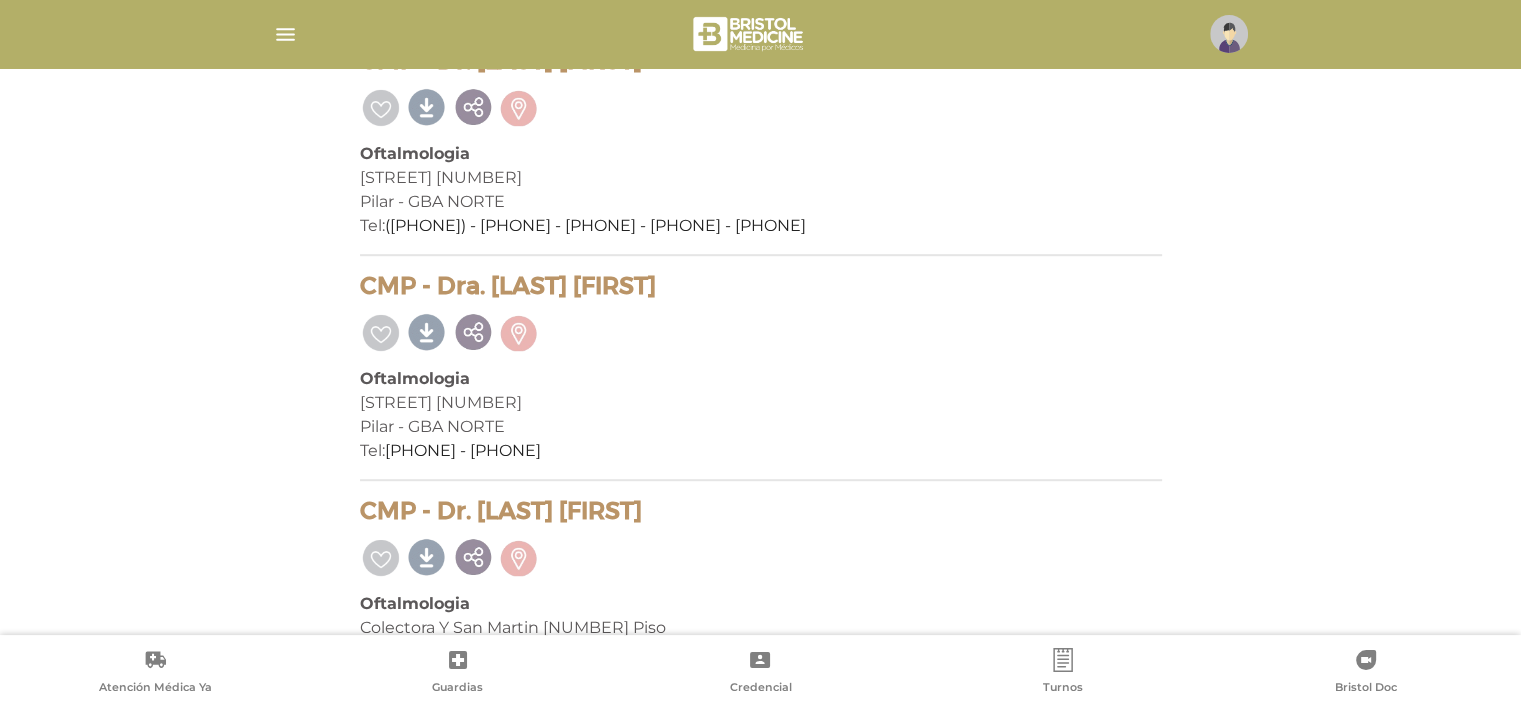 scroll, scrollTop: 1148, scrollLeft: 0, axis: vertical 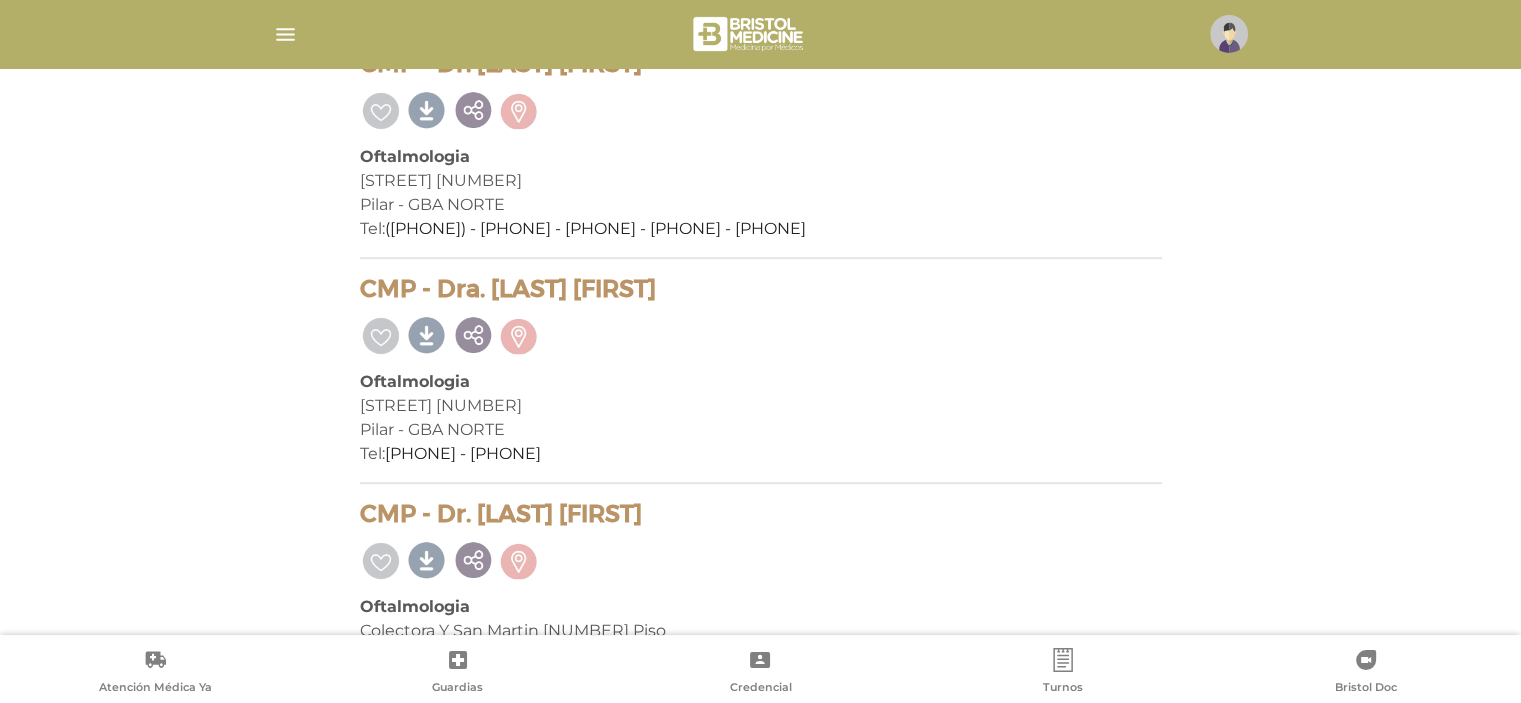 click on "Cuerpo Médico							 | Oftalmologia
[NUMBER] prestadores  encontrados
On Demand!
mostrar en mi área
Mostrar en mapa
Demasiados resultados. Refiná la búsqueda para cargar el mapa.
cargando mapa
Centro Medico Pilares
Oftalmologia 											 Edificio Bureau Pilar Sur Panamericana Km [NUMBER] Local Iii Pb°4 											 Pilar - GBA NORTE 											 Tel:  [PHONE]" at bounding box center (761, 303) 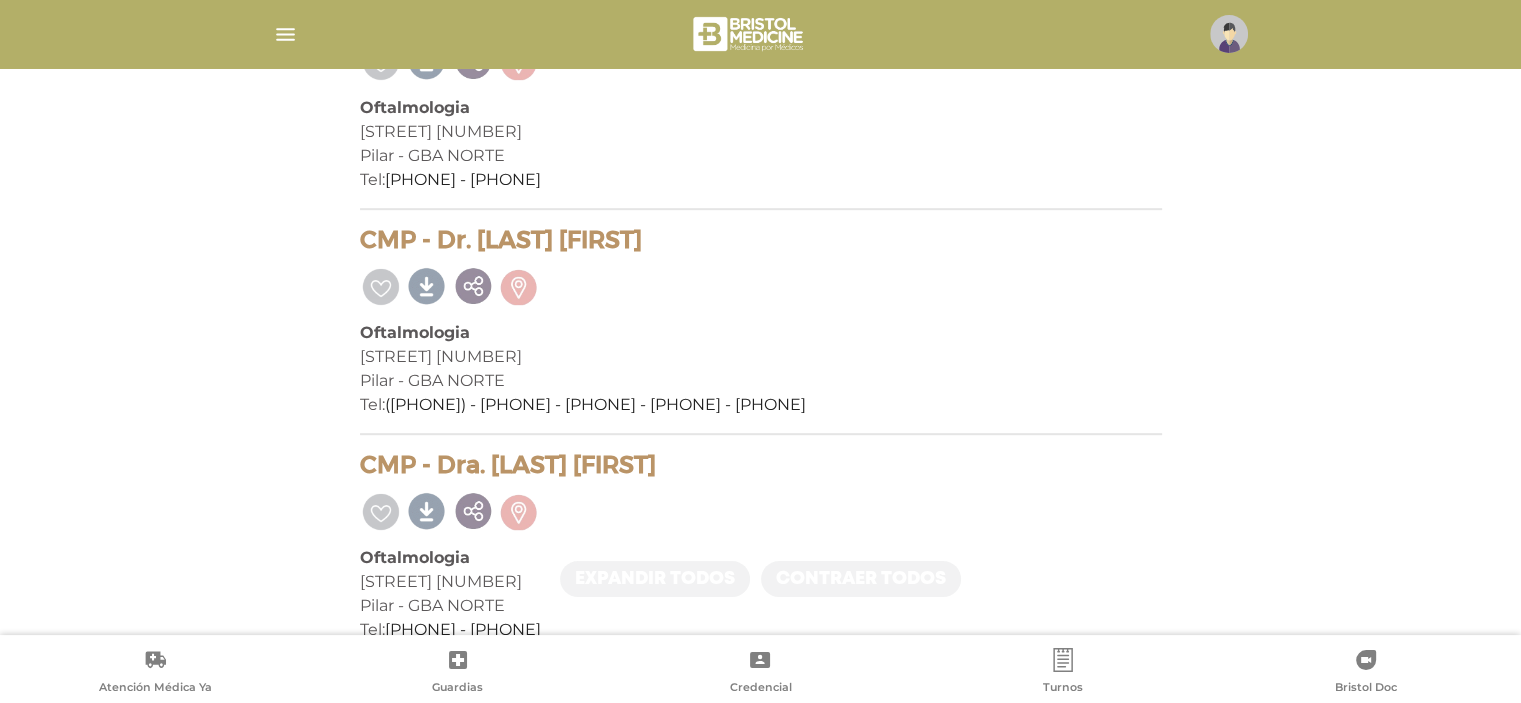 scroll, scrollTop: 968, scrollLeft: 0, axis: vertical 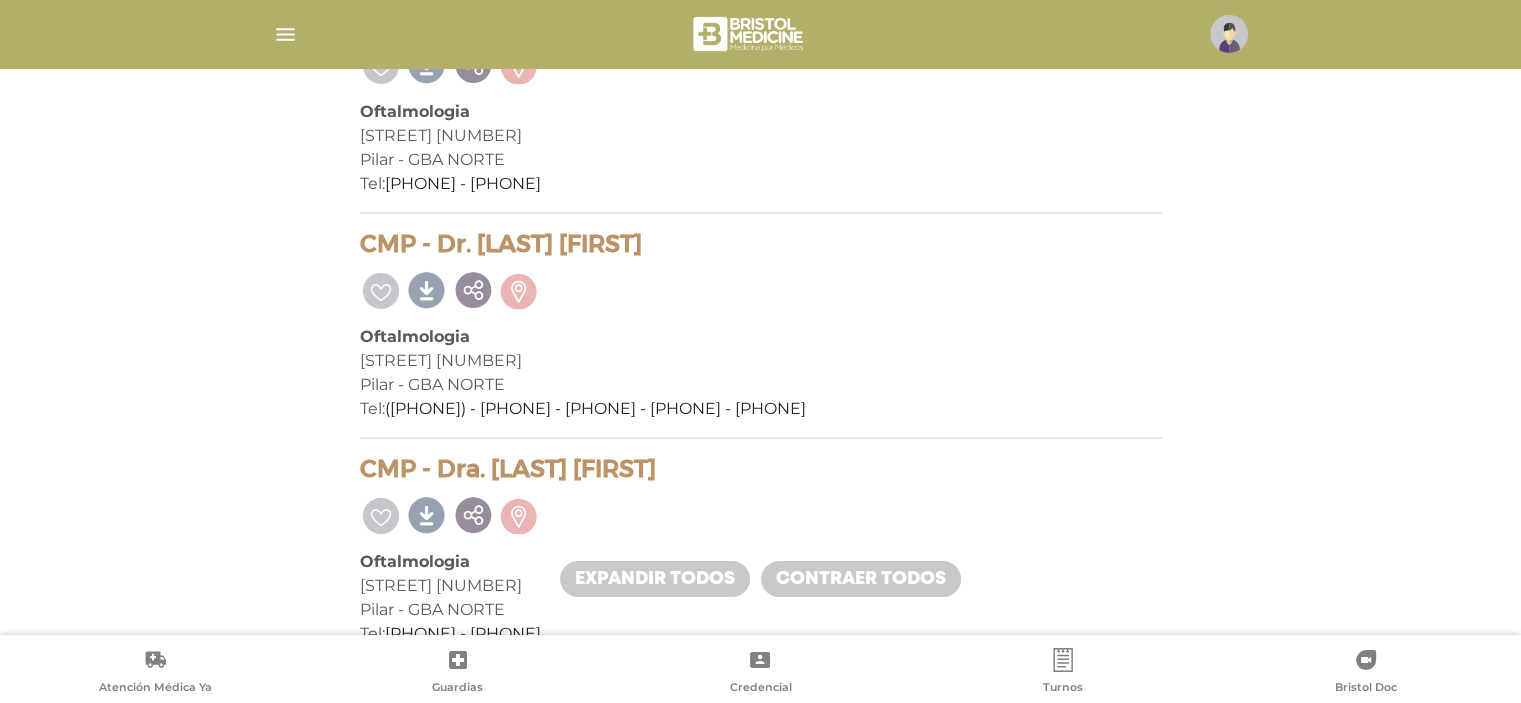click at bounding box center (519, 63) 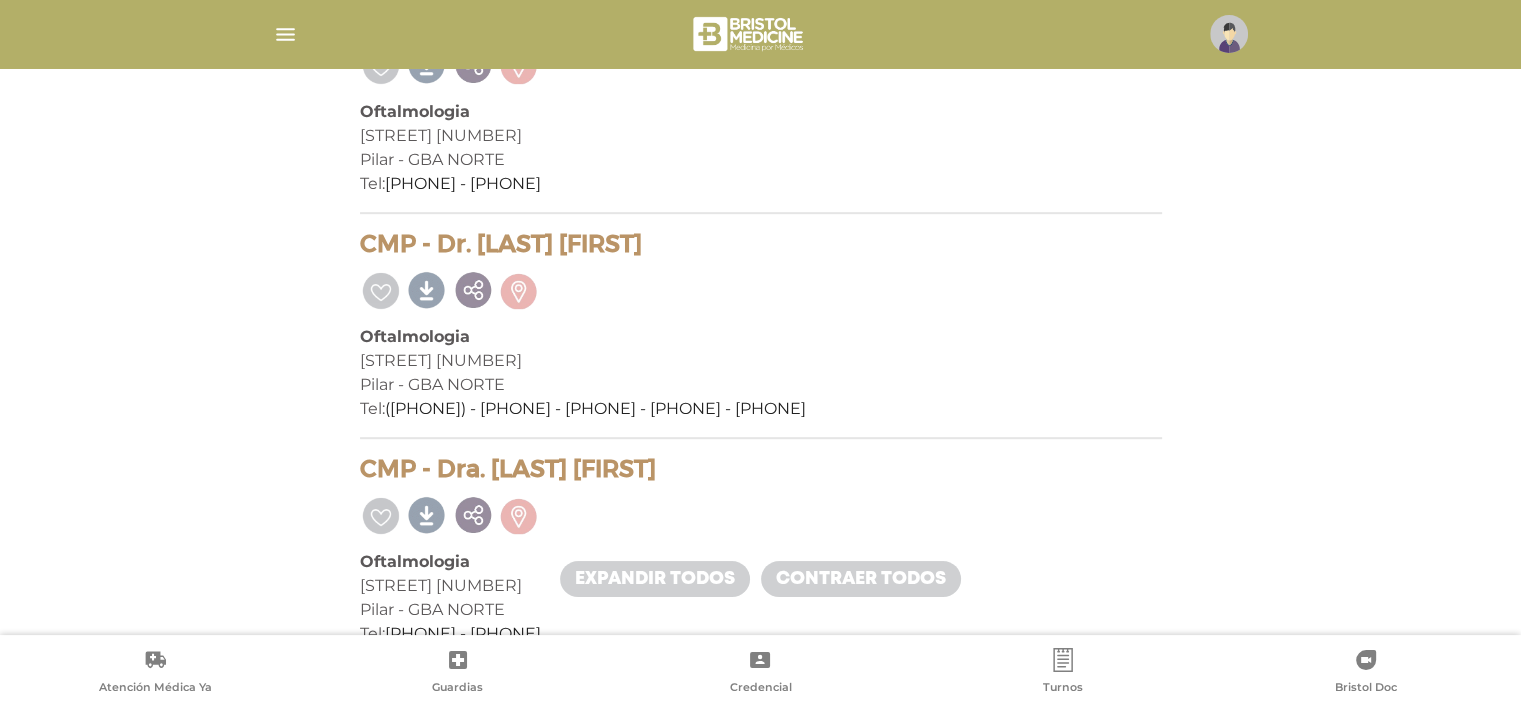 scroll, scrollTop: 1162, scrollLeft: 0, axis: vertical 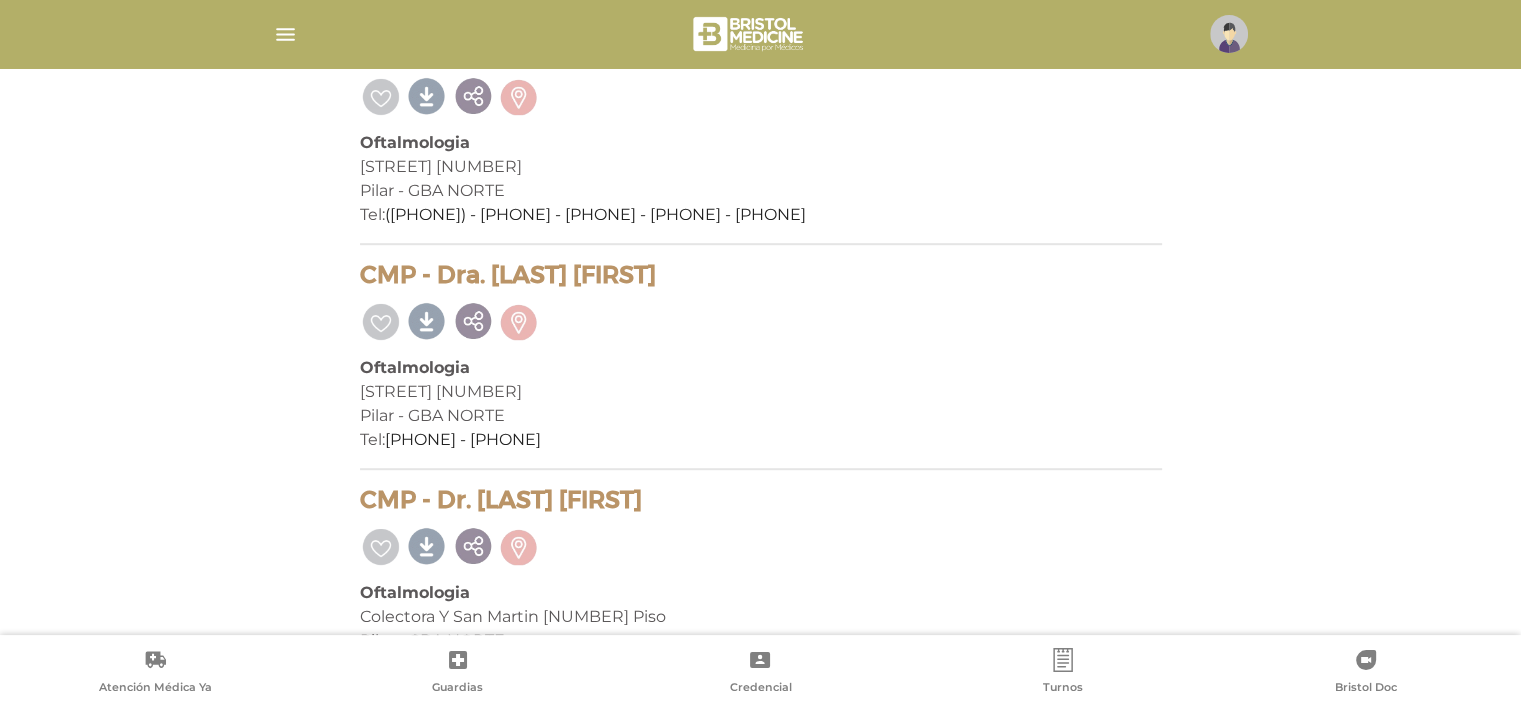 click at bounding box center [519, 319] 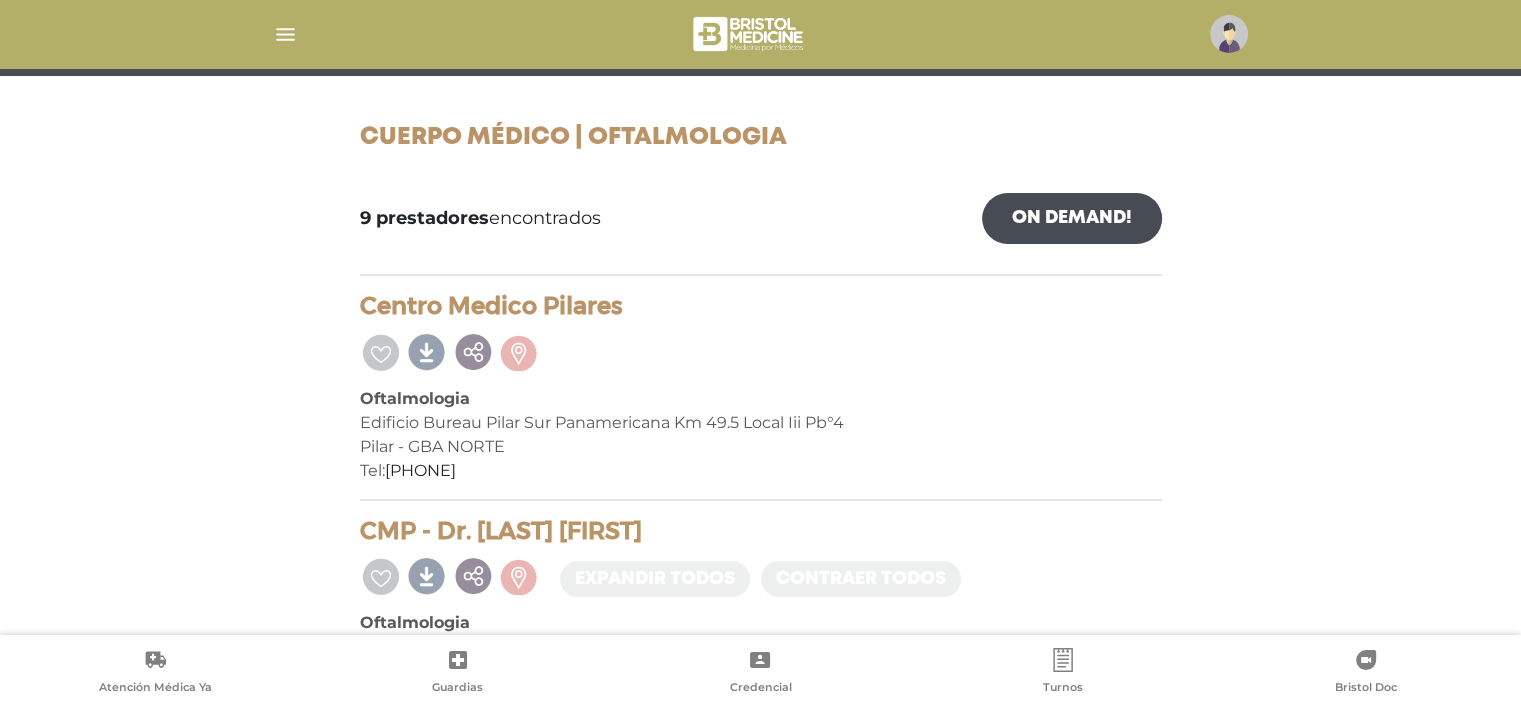 scroll, scrollTop: 0, scrollLeft: 0, axis: both 